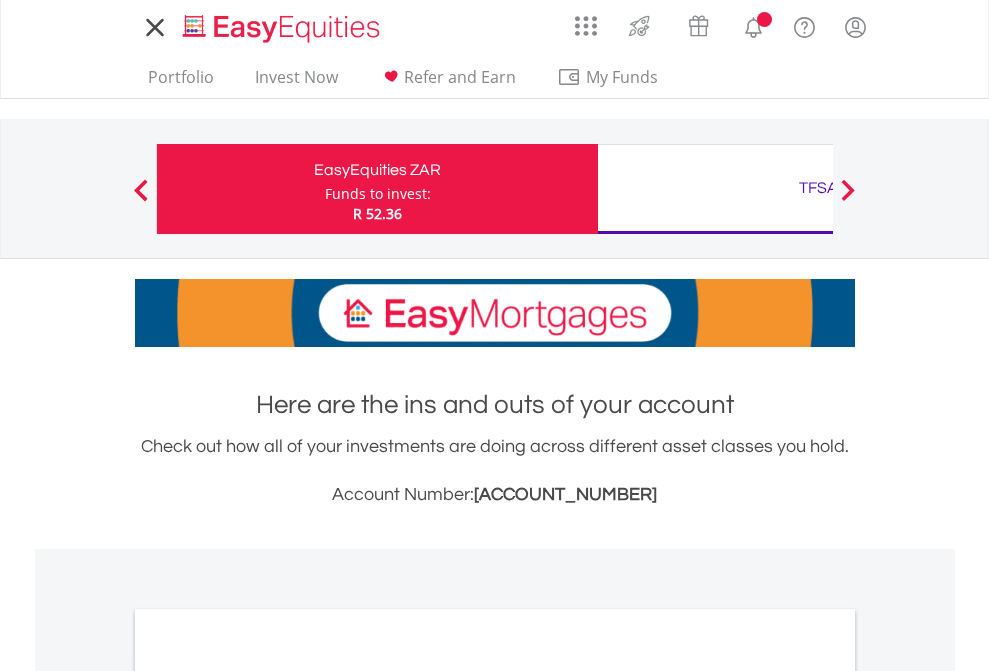 scroll, scrollTop: 0, scrollLeft: 0, axis: both 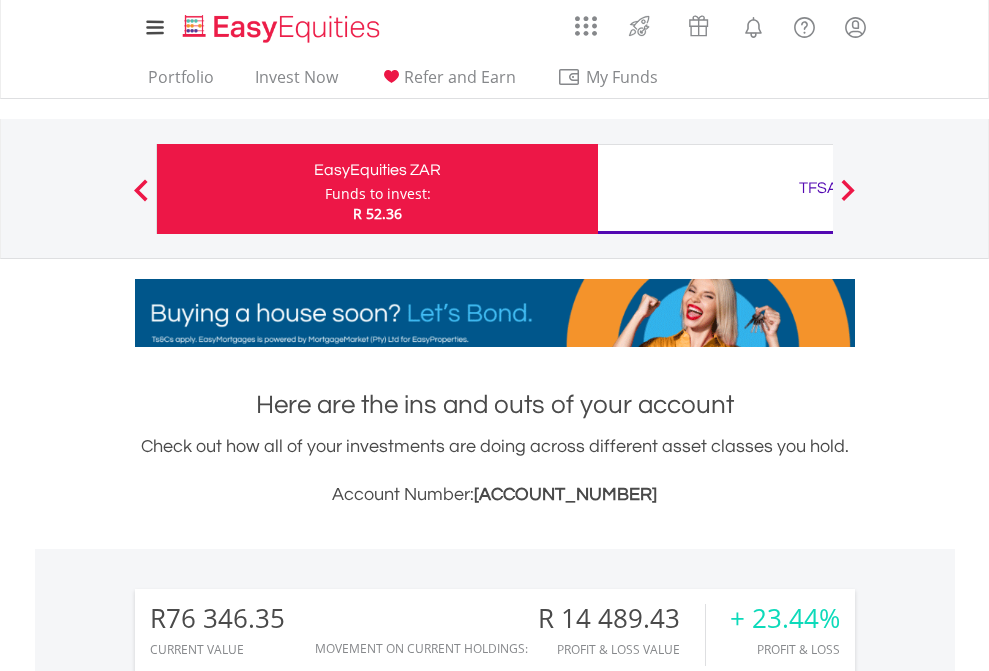 click on "Funds to invest:" at bounding box center (378, 194) 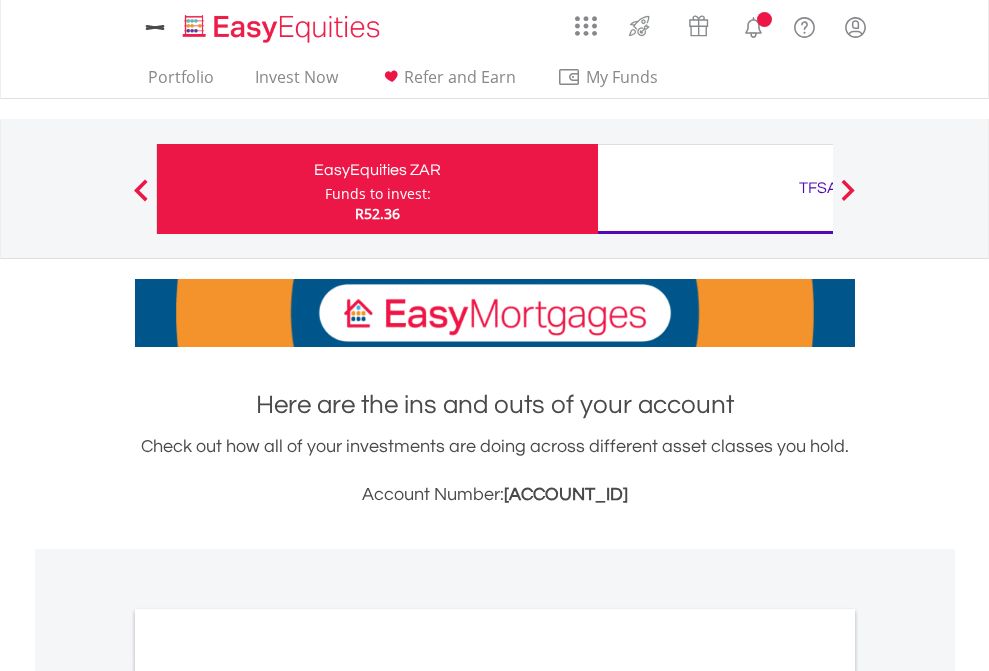 scroll, scrollTop: 0, scrollLeft: 0, axis: both 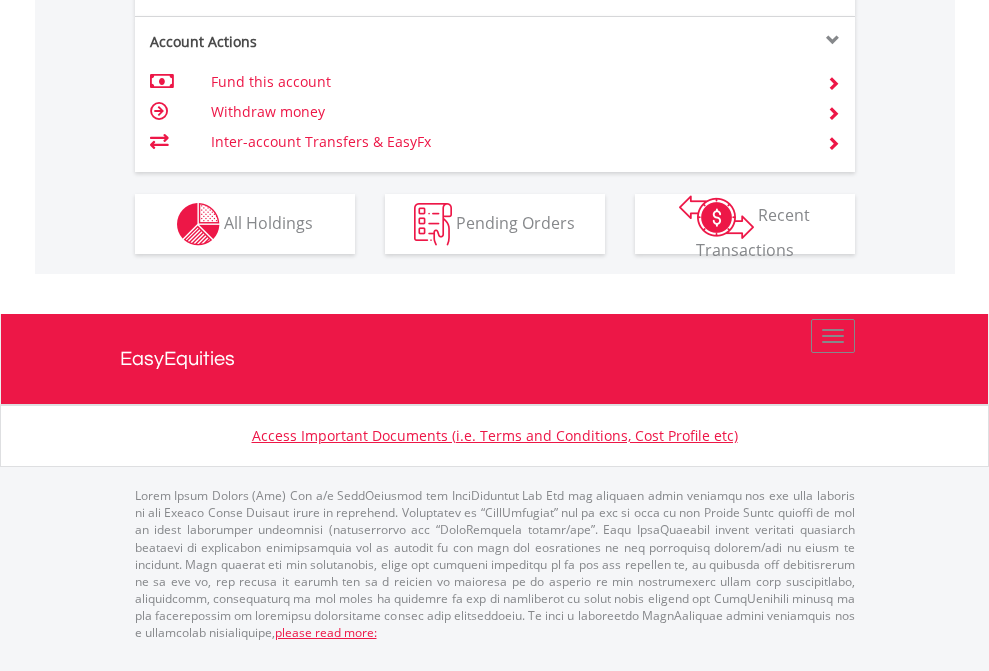 click on "Investment types" at bounding box center [706, -337] 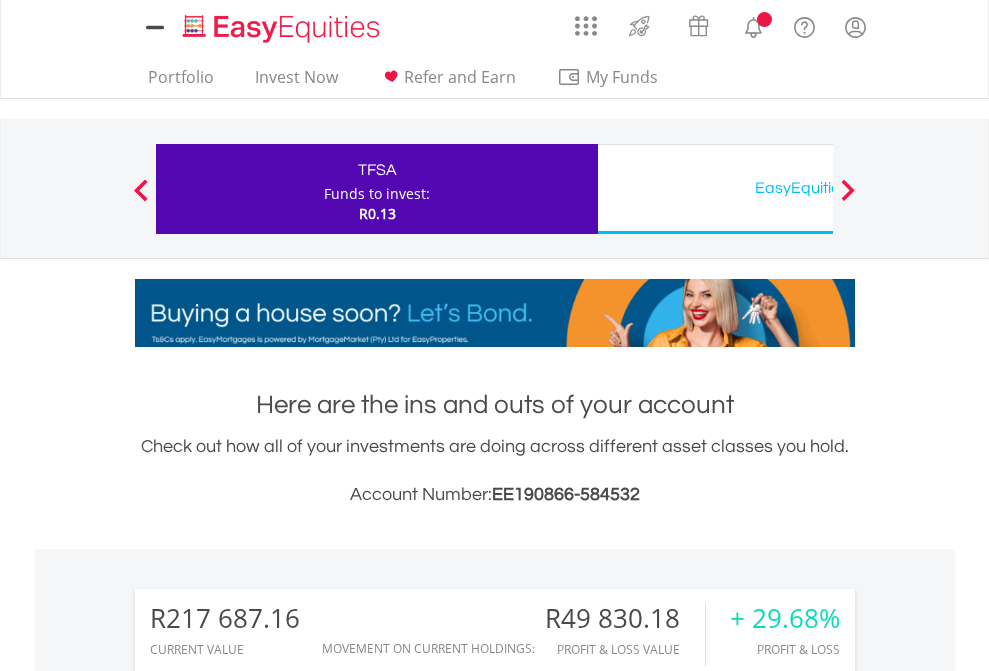 scroll, scrollTop: 0, scrollLeft: 0, axis: both 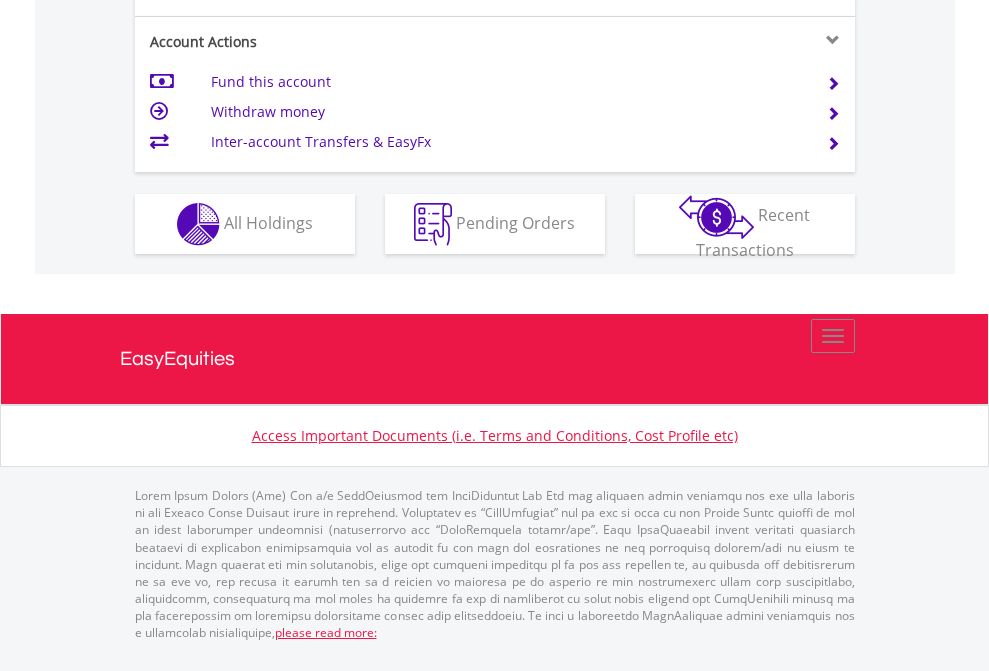 click on "Investment types" at bounding box center (706, -337) 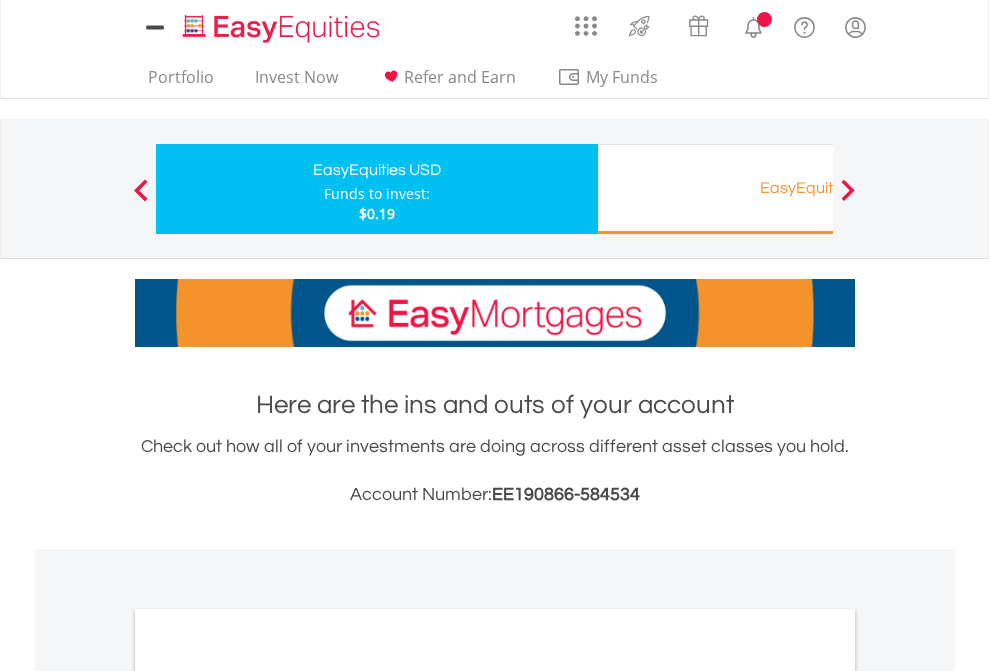 scroll, scrollTop: 0, scrollLeft: 0, axis: both 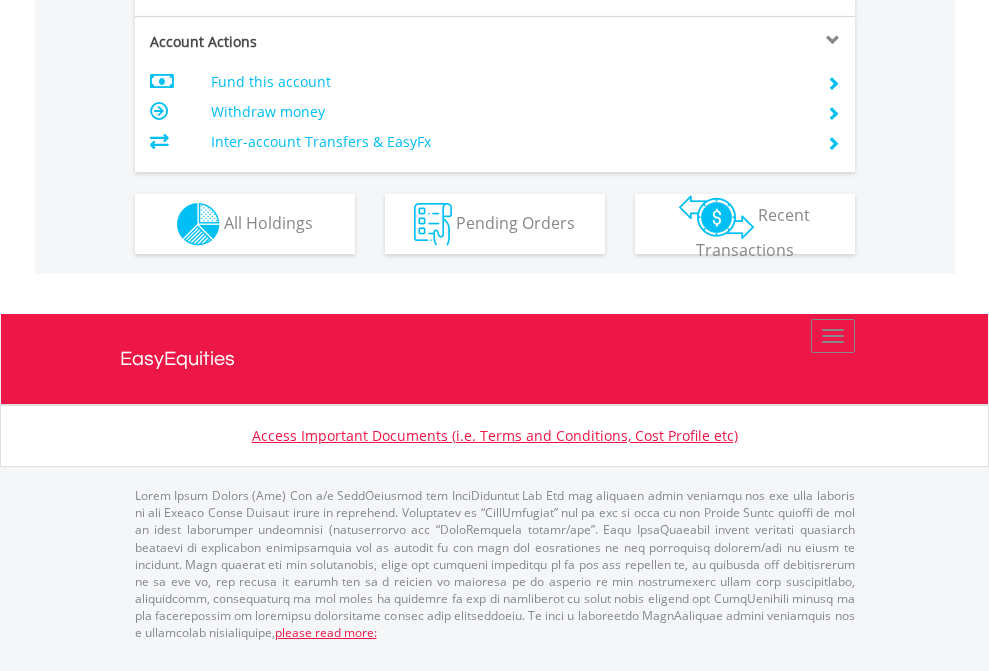 click on "Investment types" at bounding box center (706, -337) 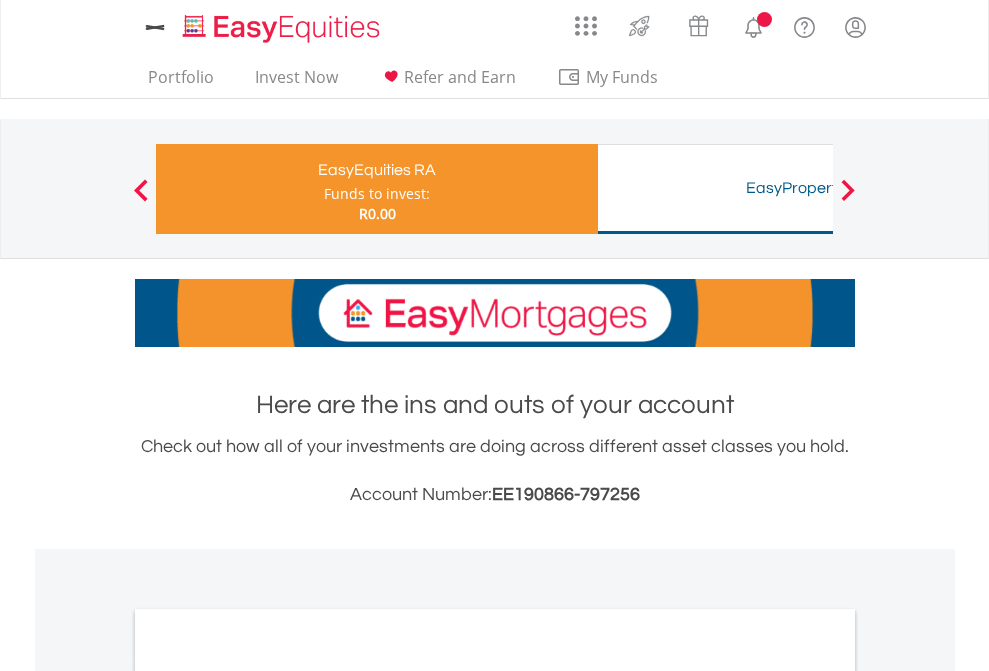 scroll, scrollTop: 0, scrollLeft: 0, axis: both 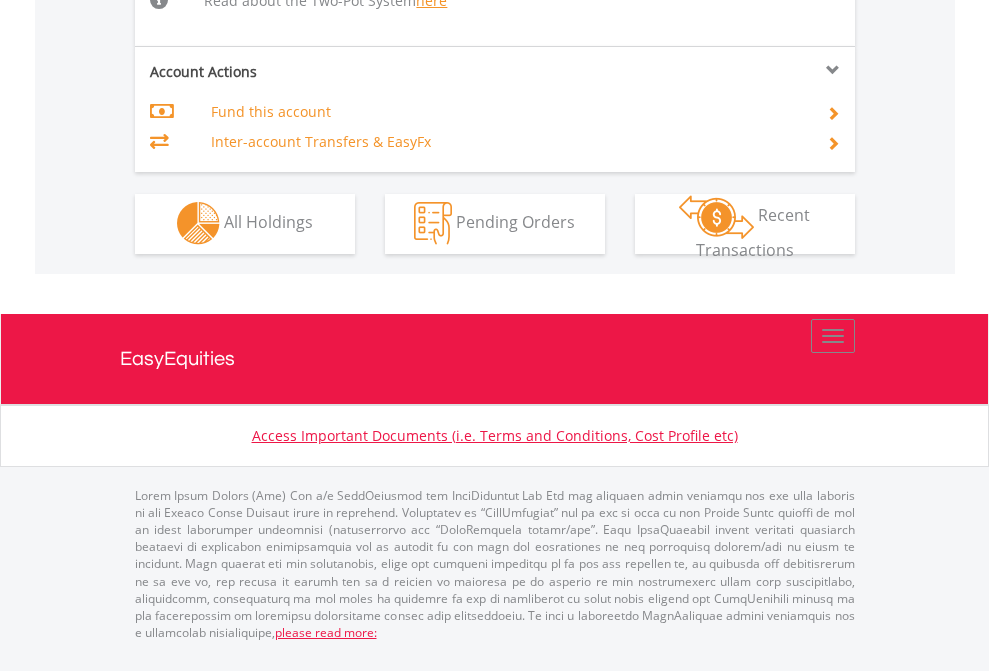 click on "Investment types" at bounding box center (706, -534) 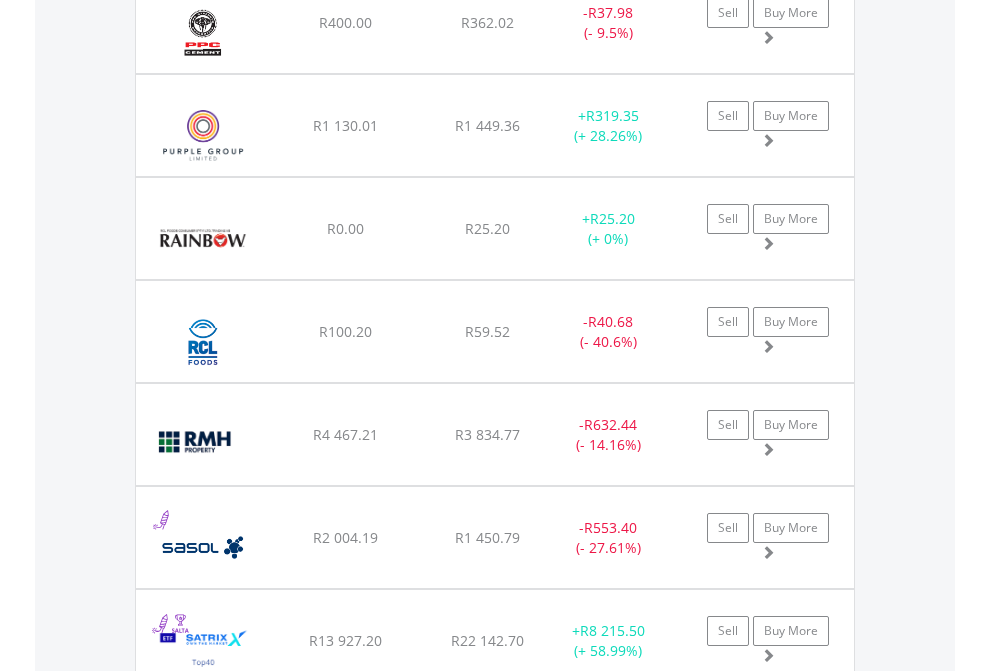 scroll, scrollTop: 2345, scrollLeft: 0, axis: vertical 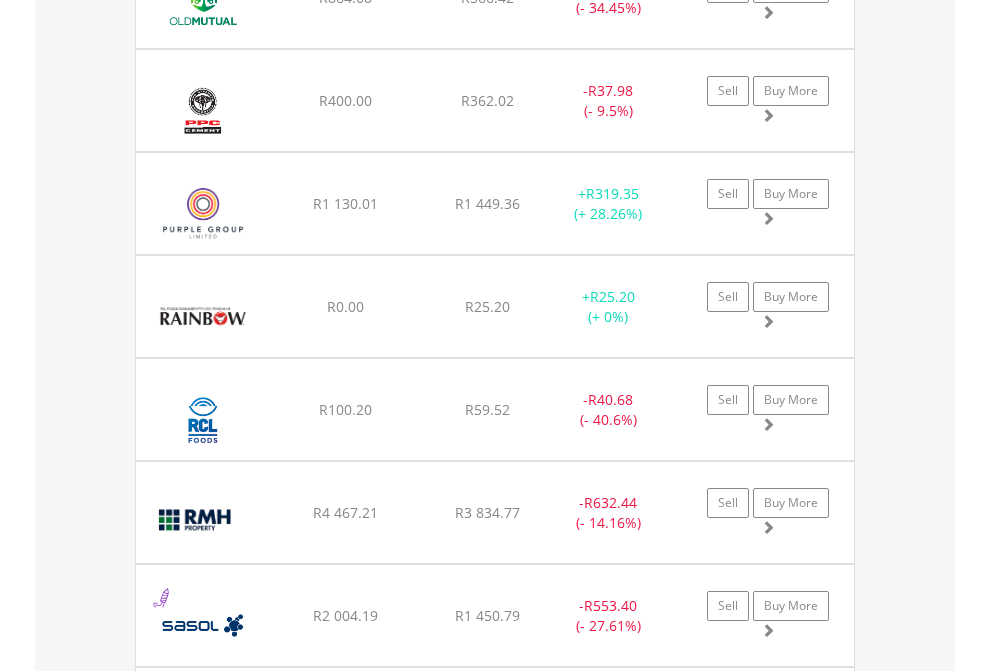 click on "TFSA" at bounding box center [818, -2157] 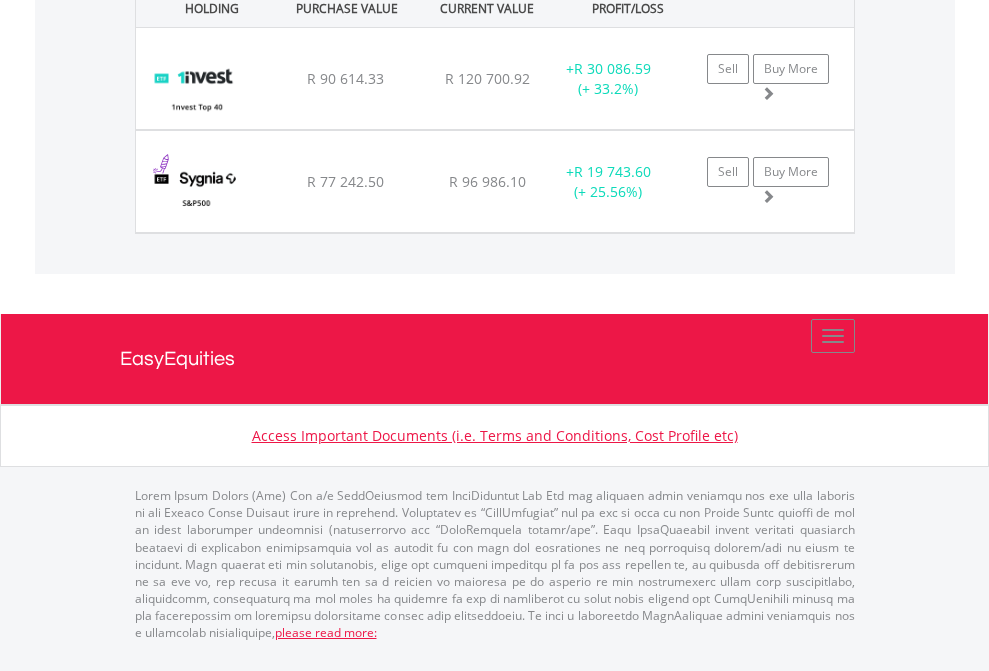 click on "EasyEquities USD" at bounding box center [818, -1071] 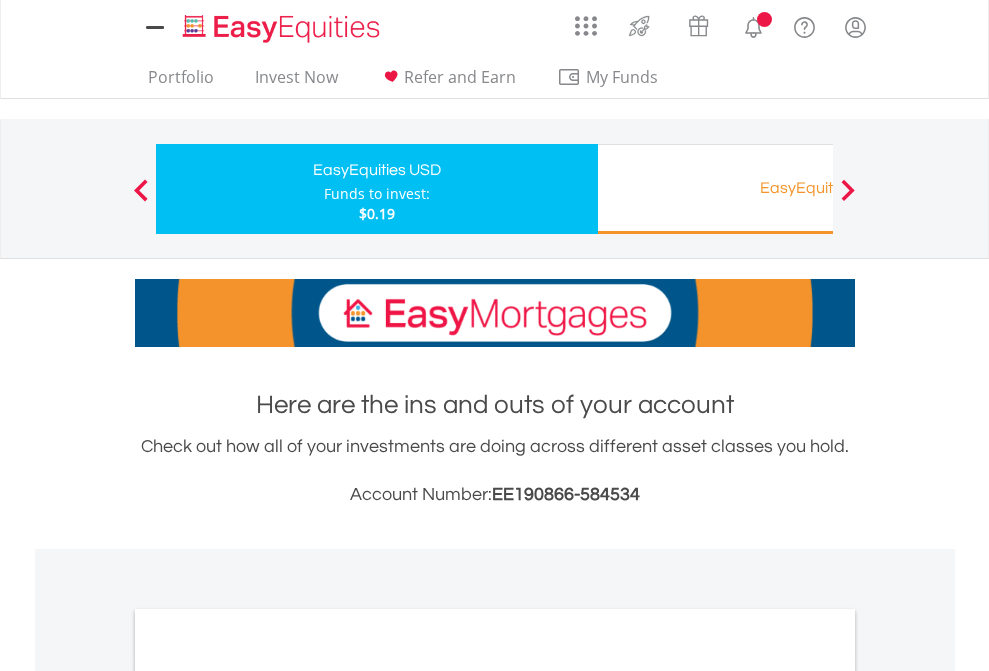scroll, scrollTop: 0, scrollLeft: 0, axis: both 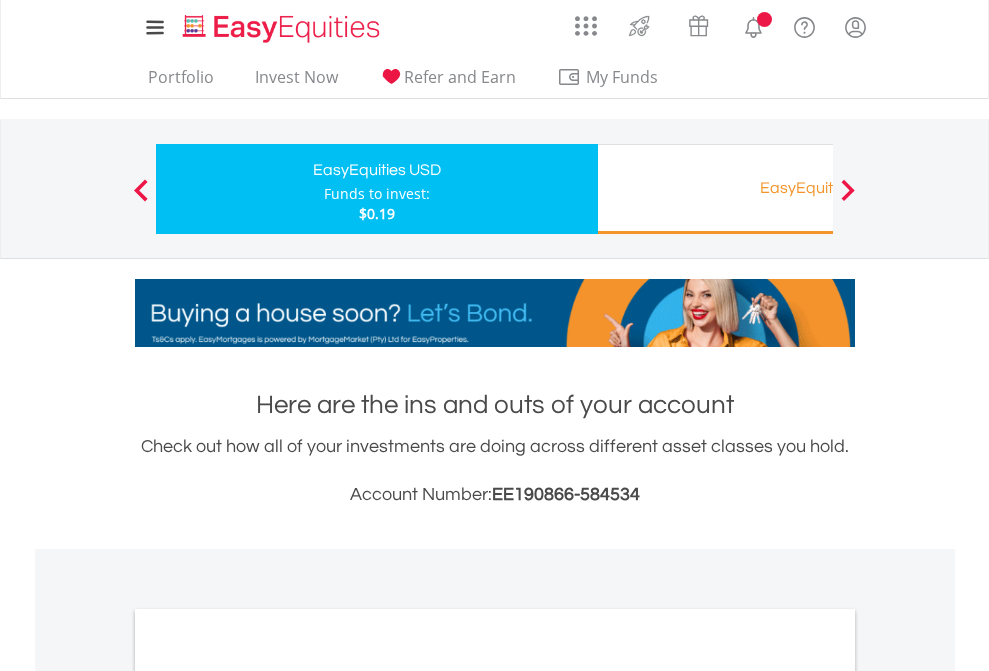 click on "All Holdings" at bounding box center (268, 1096) 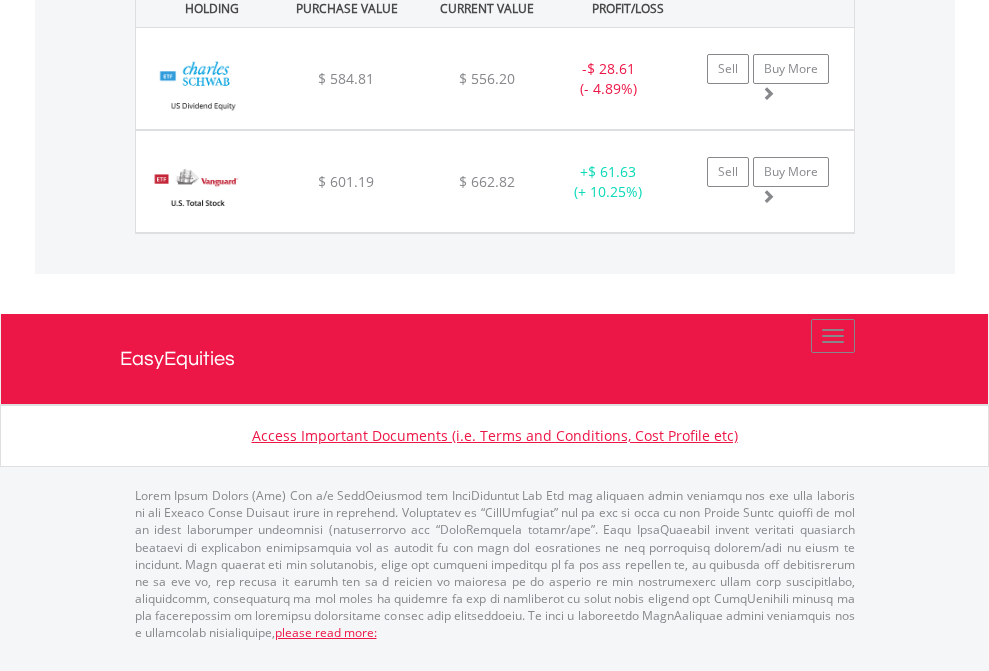 scroll, scrollTop: 2225, scrollLeft: 0, axis: vertical 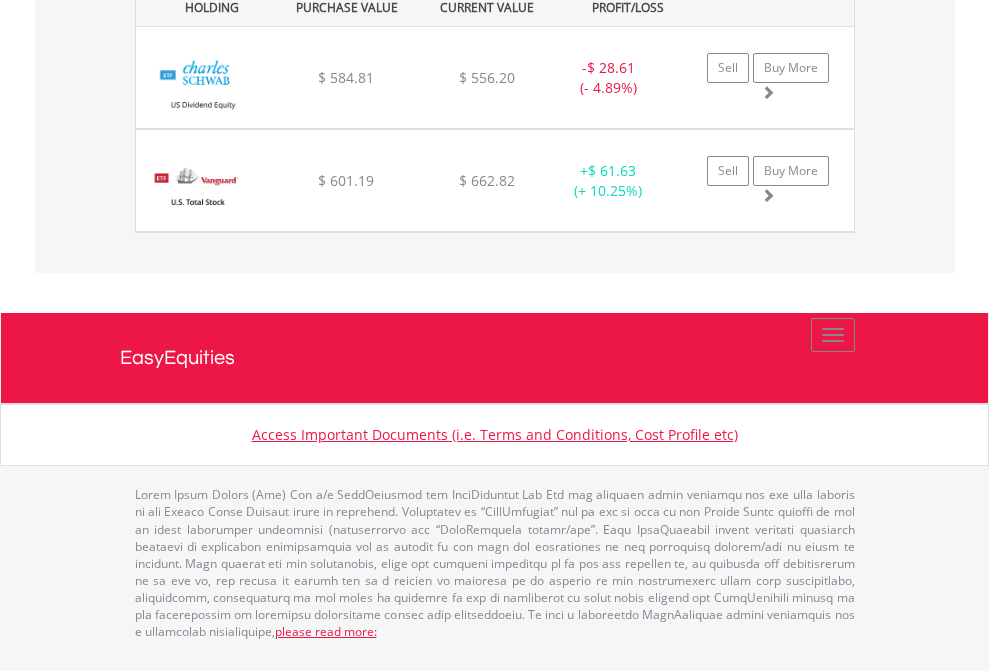 click on "EasyEquities RA" at bounding box center [818, -1442] 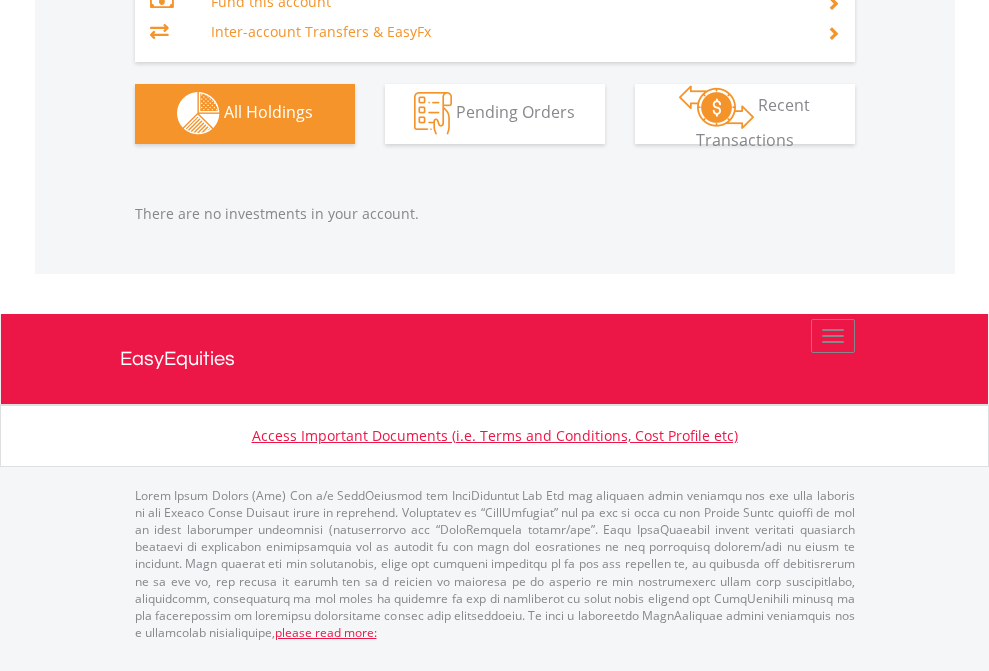 scroll, scrollTop: 2040, scrollLeft: 0, axis: vertical 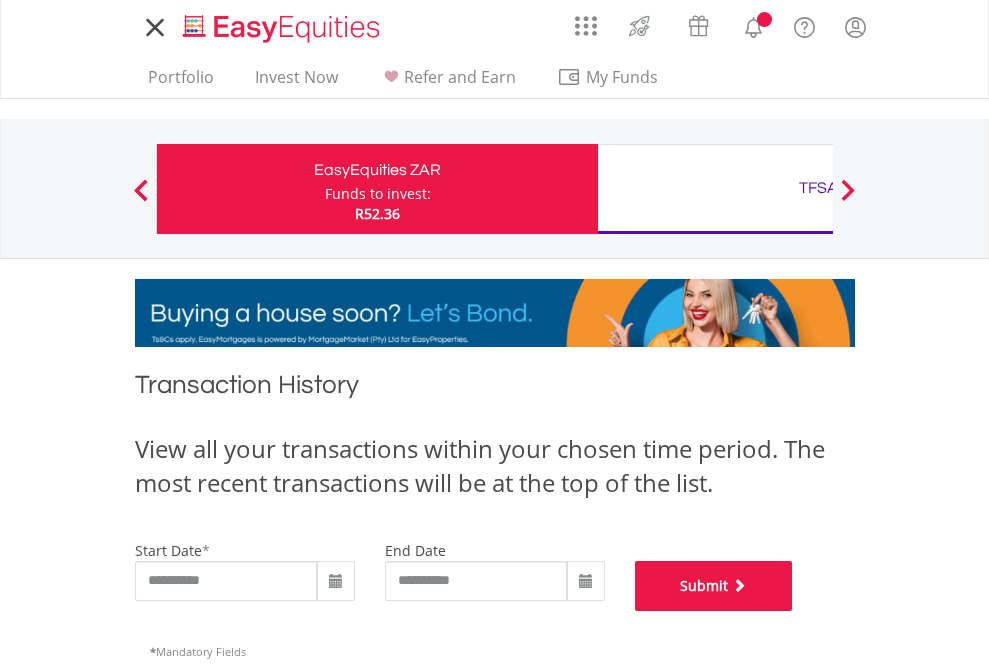click on "Submit" at bounding box center [714, 586] 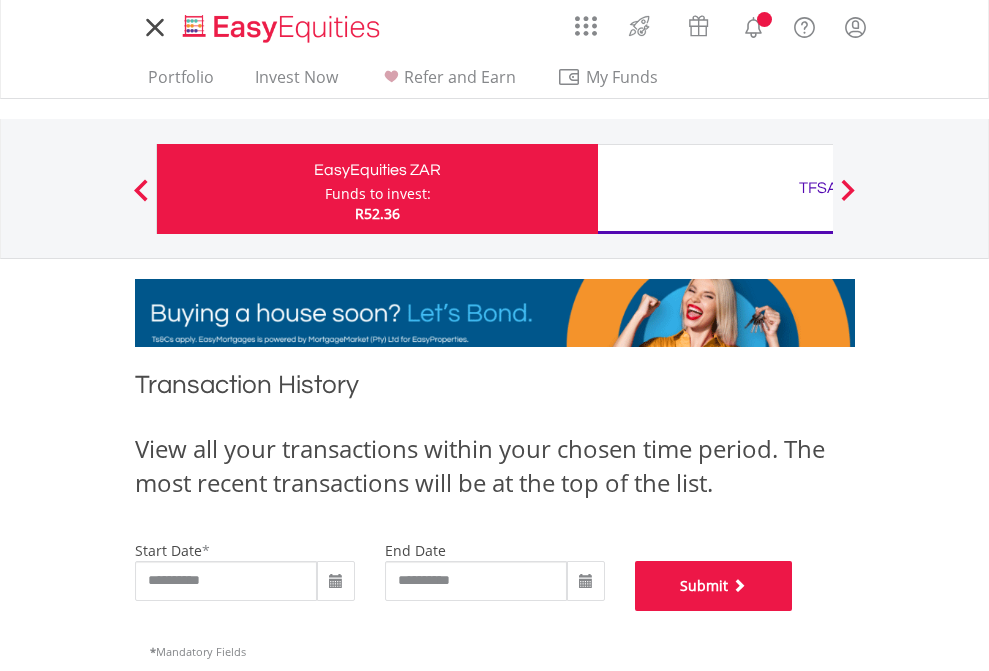 scroll, scrollTop: 811, scrollLeft: 0, axis: vertical 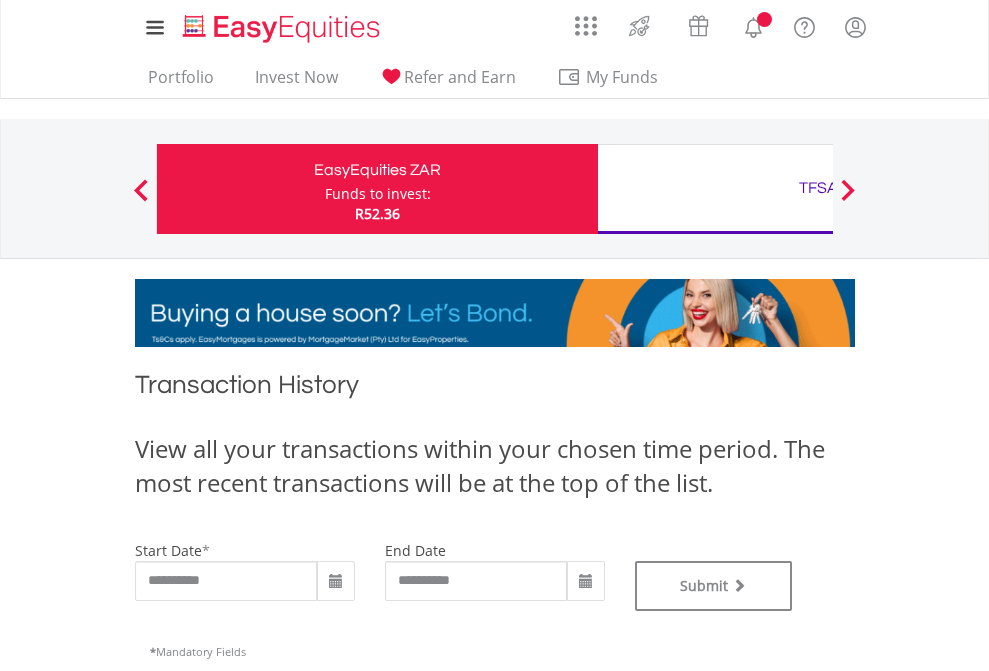 click on "TFSA" at bounding box center (818, 188) 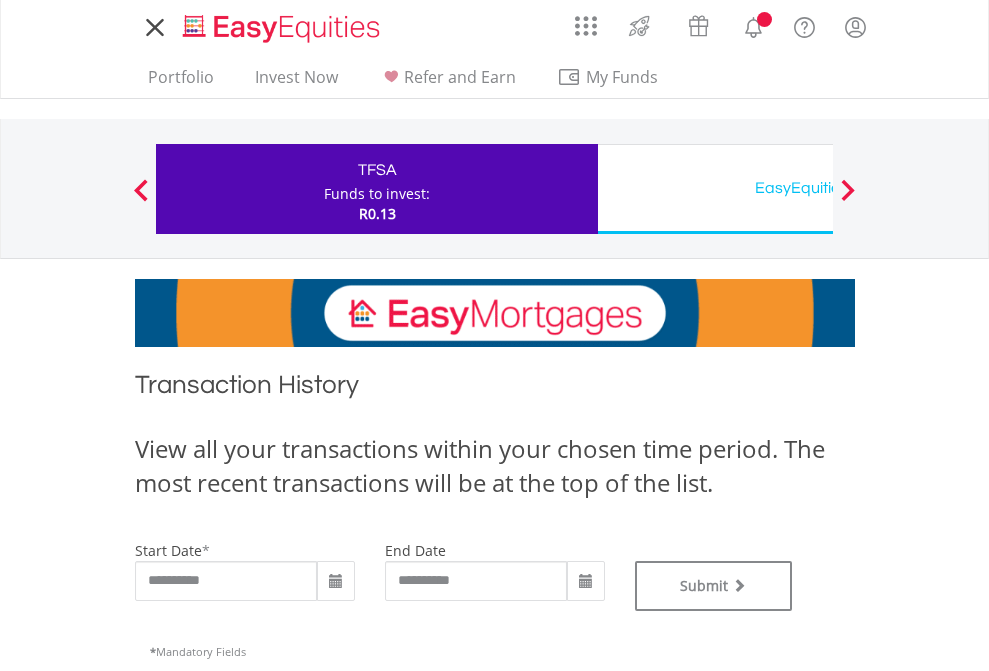 scroll, scrollTop: 811, scrollLeft: 0, axis: vertical 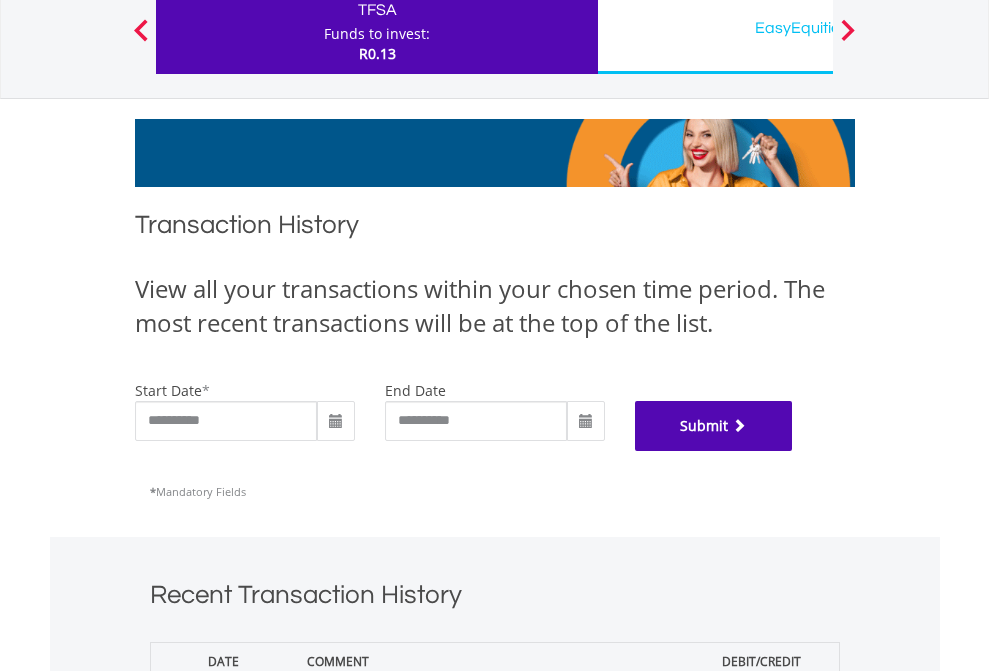 click on "Submit" at bounding box center (714, 426) 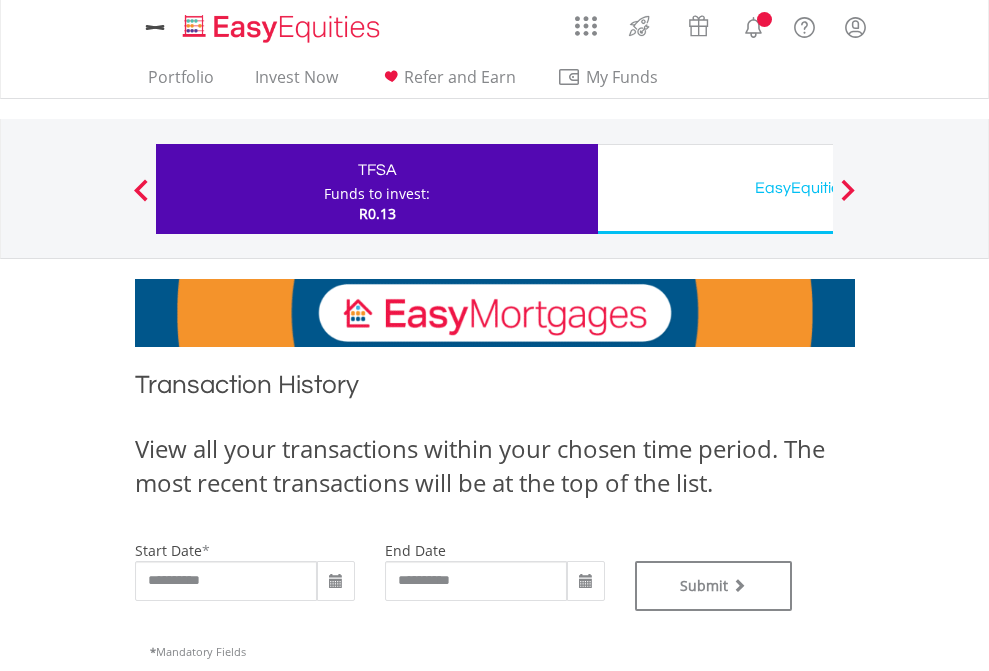 scroll, scrollTop: 0, scrollLeft: 0, axis: both 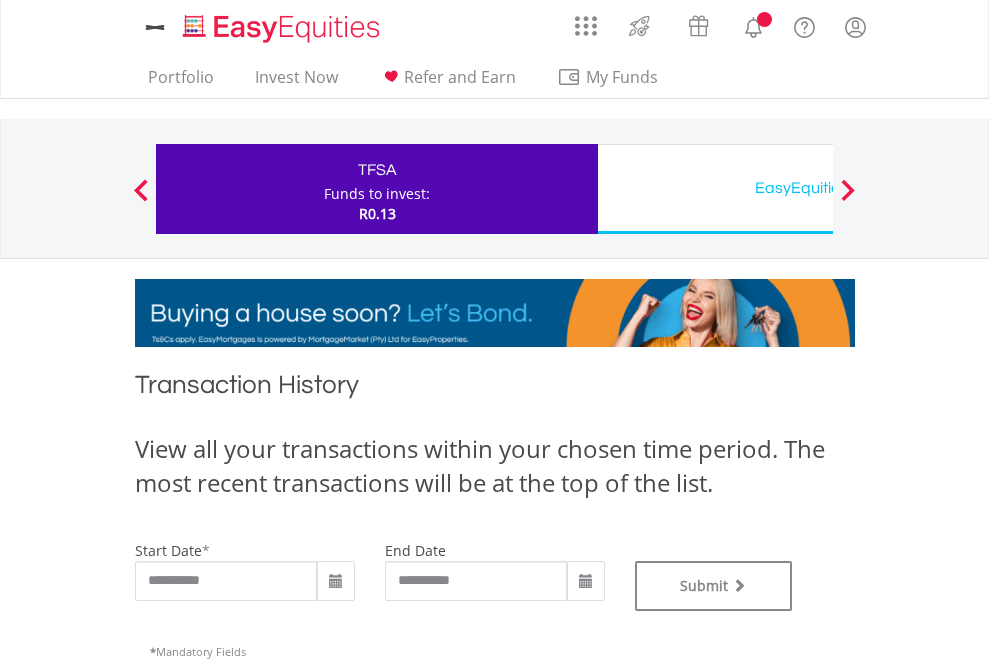 click on "EasyEquities USD" at bounding box center [818, 188] 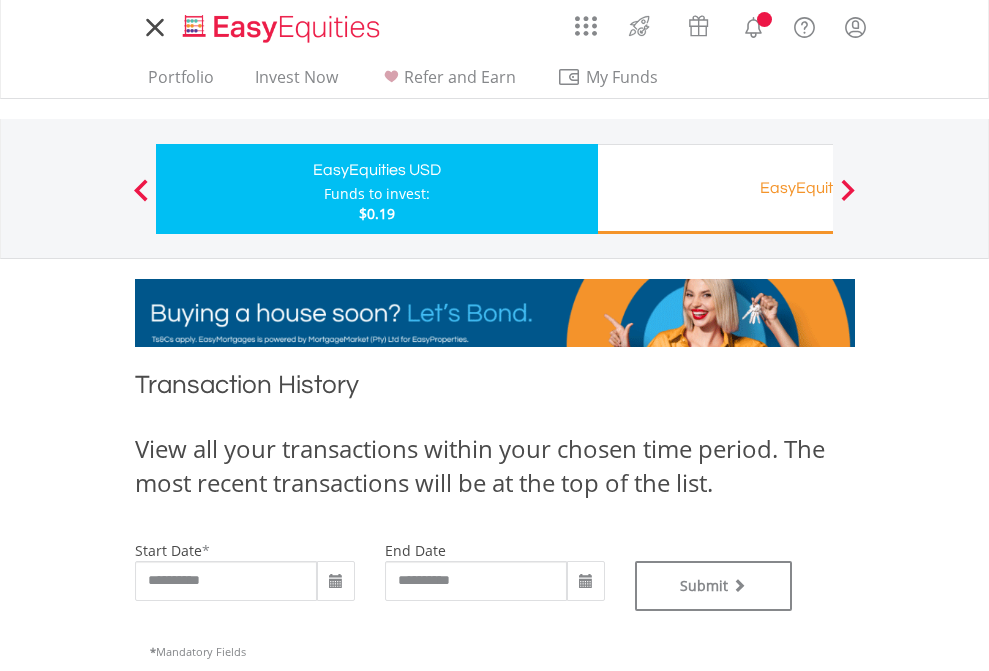 scroll, scrollTop: 0, scrollLeft: 0, axis: both 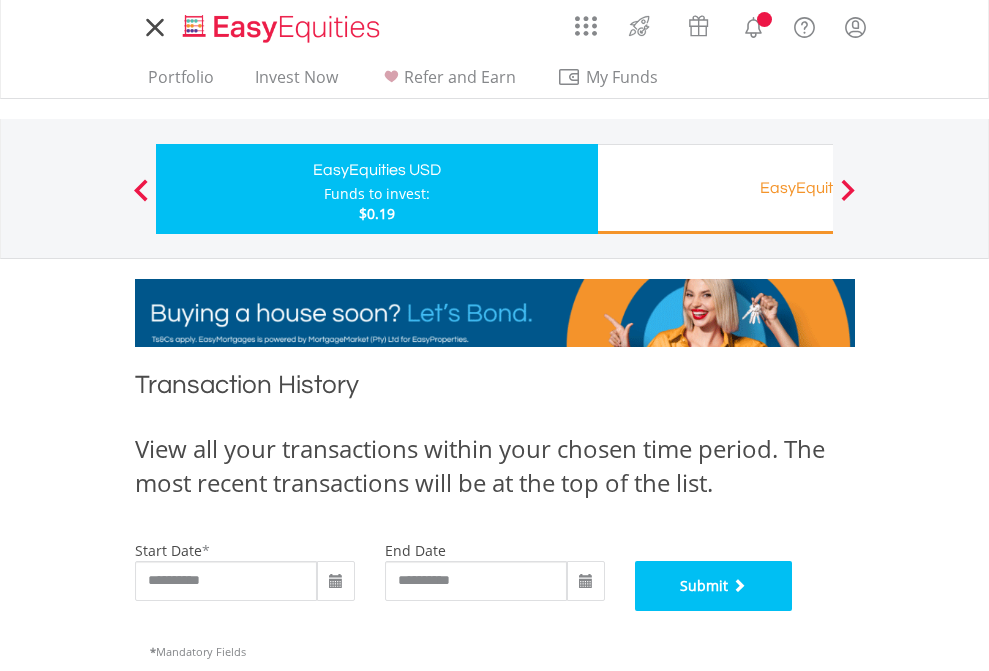 click on "Submit" at bounding box center (714, 586) 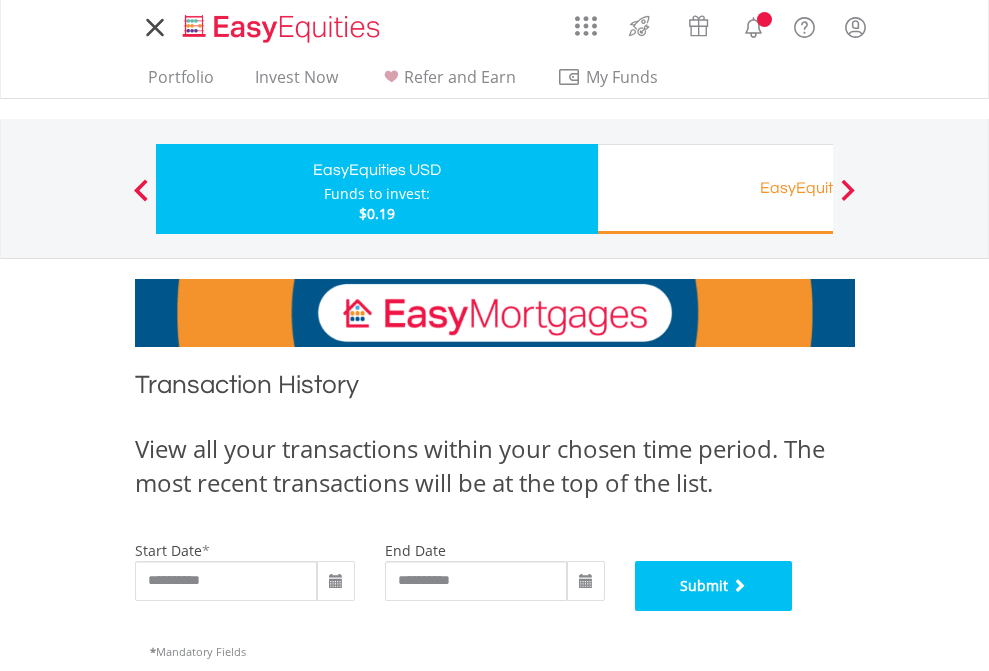 scroll, scrollTop: 811, scrollLeft: 0, axis: vertical 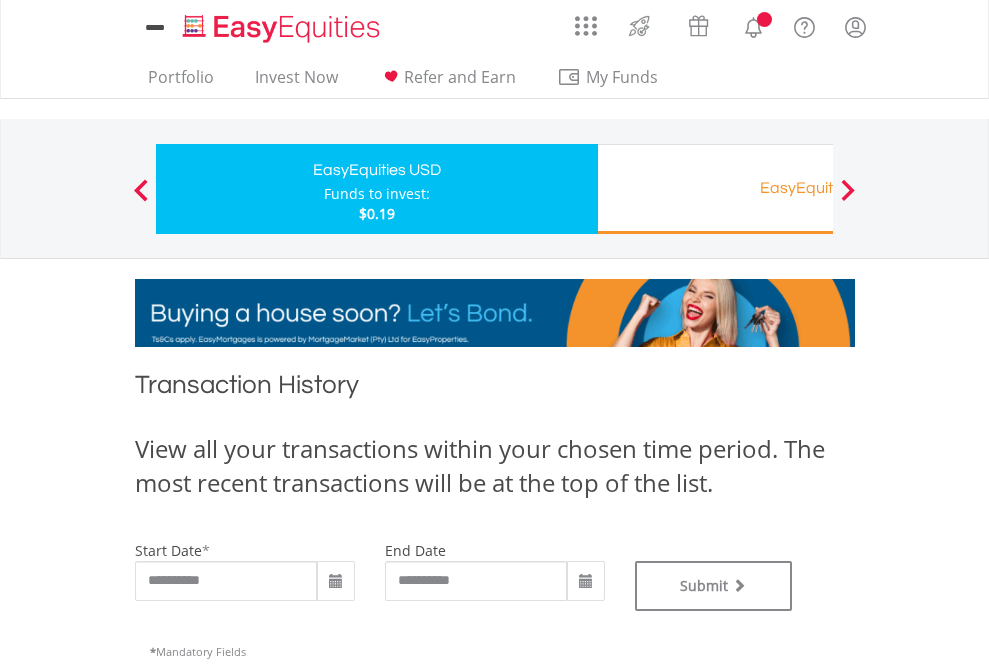 click on "EasyEquities RA" at bounding box center [818, 188] 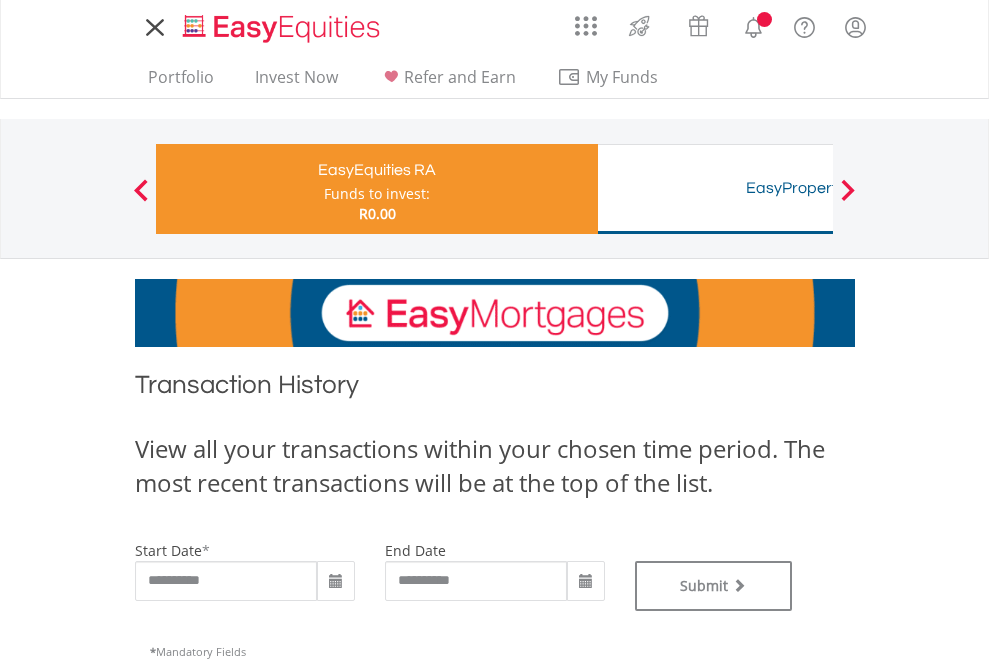 scroll, scrollTop: 0, scrollLeft: 0, axis: both 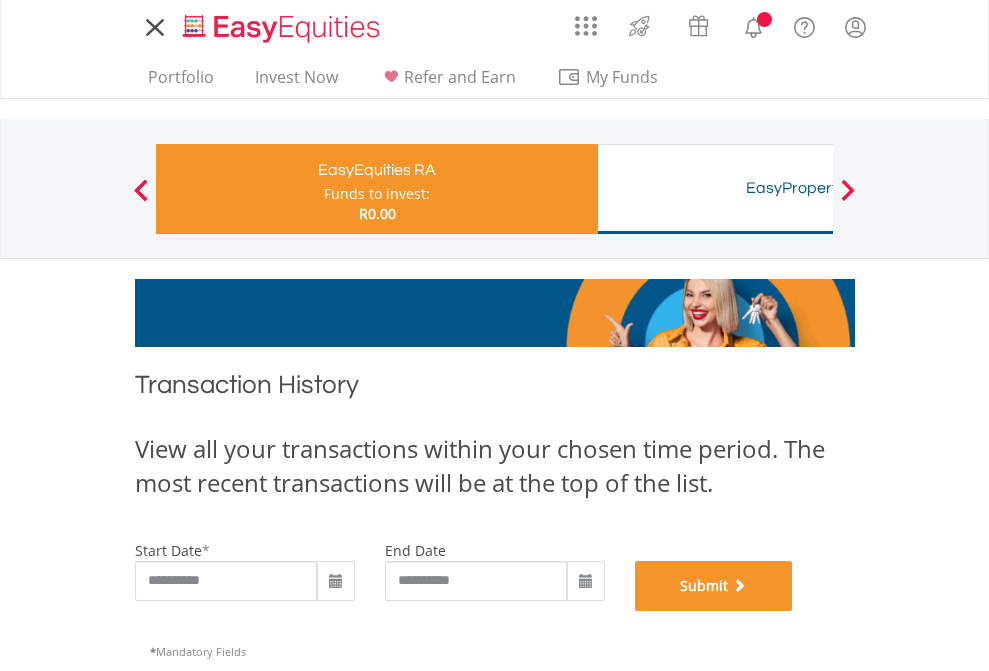 click on "Submit" at bounding box center (714, 586) 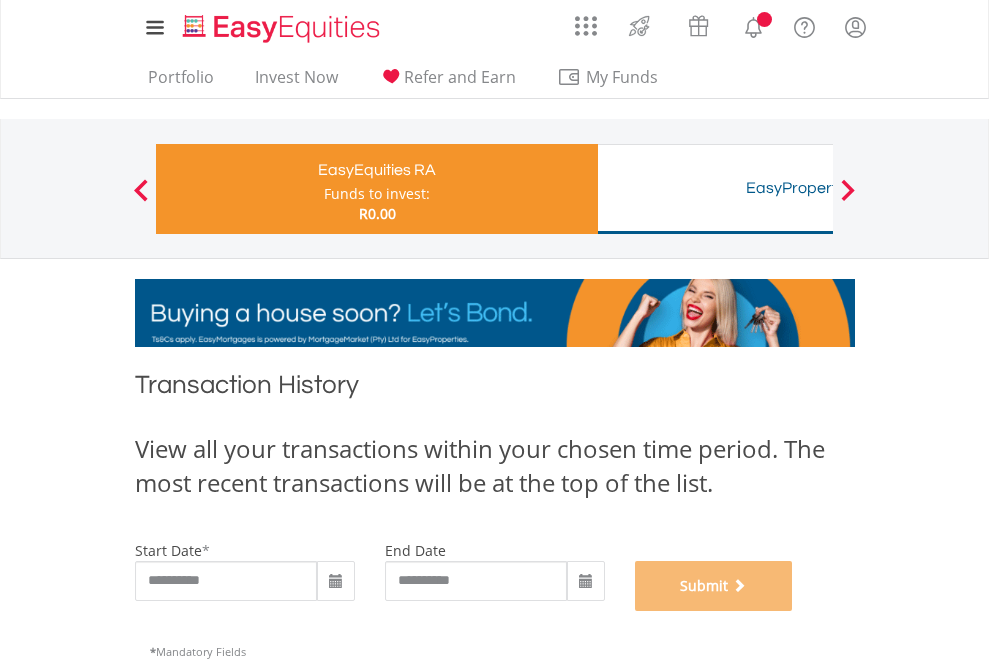 scroll, scrollTop: 811, scrollLeft: 0, axis: vertical 